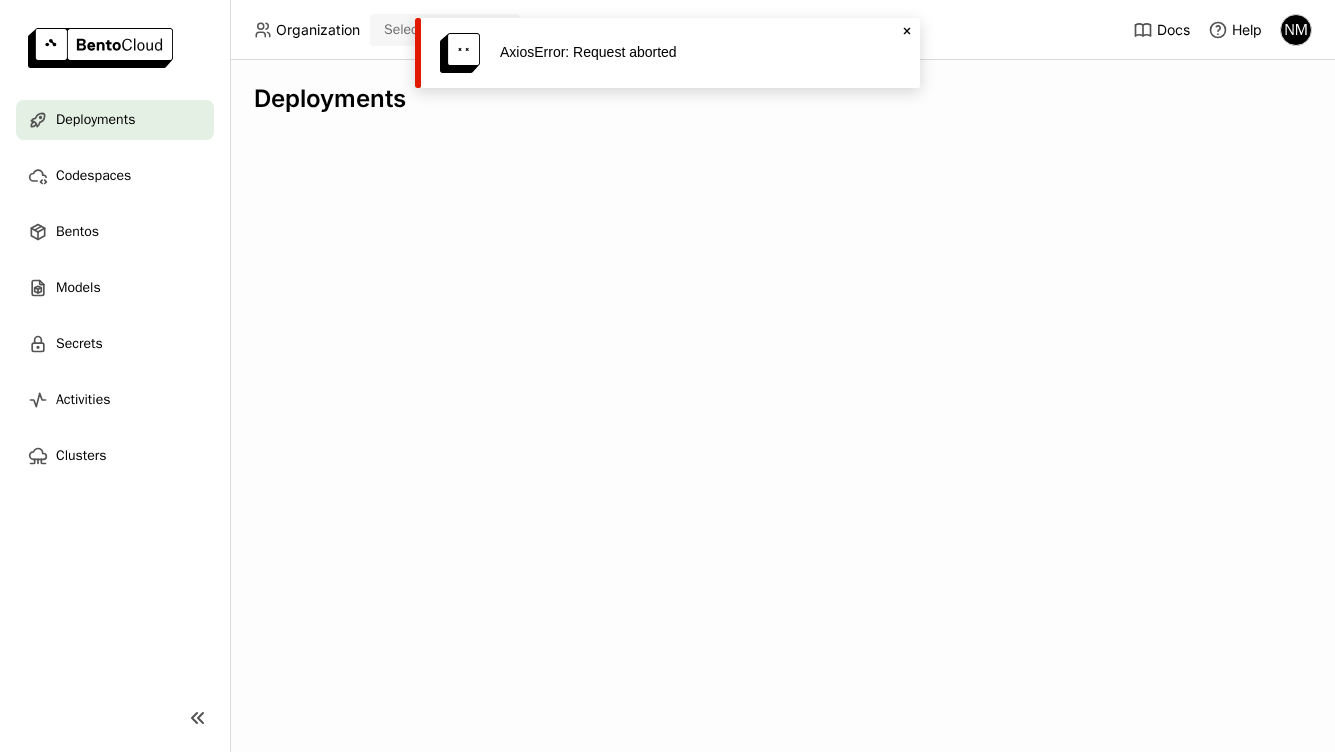 scroll, scrollTop: 0, scrollLeft: 0, axis: both 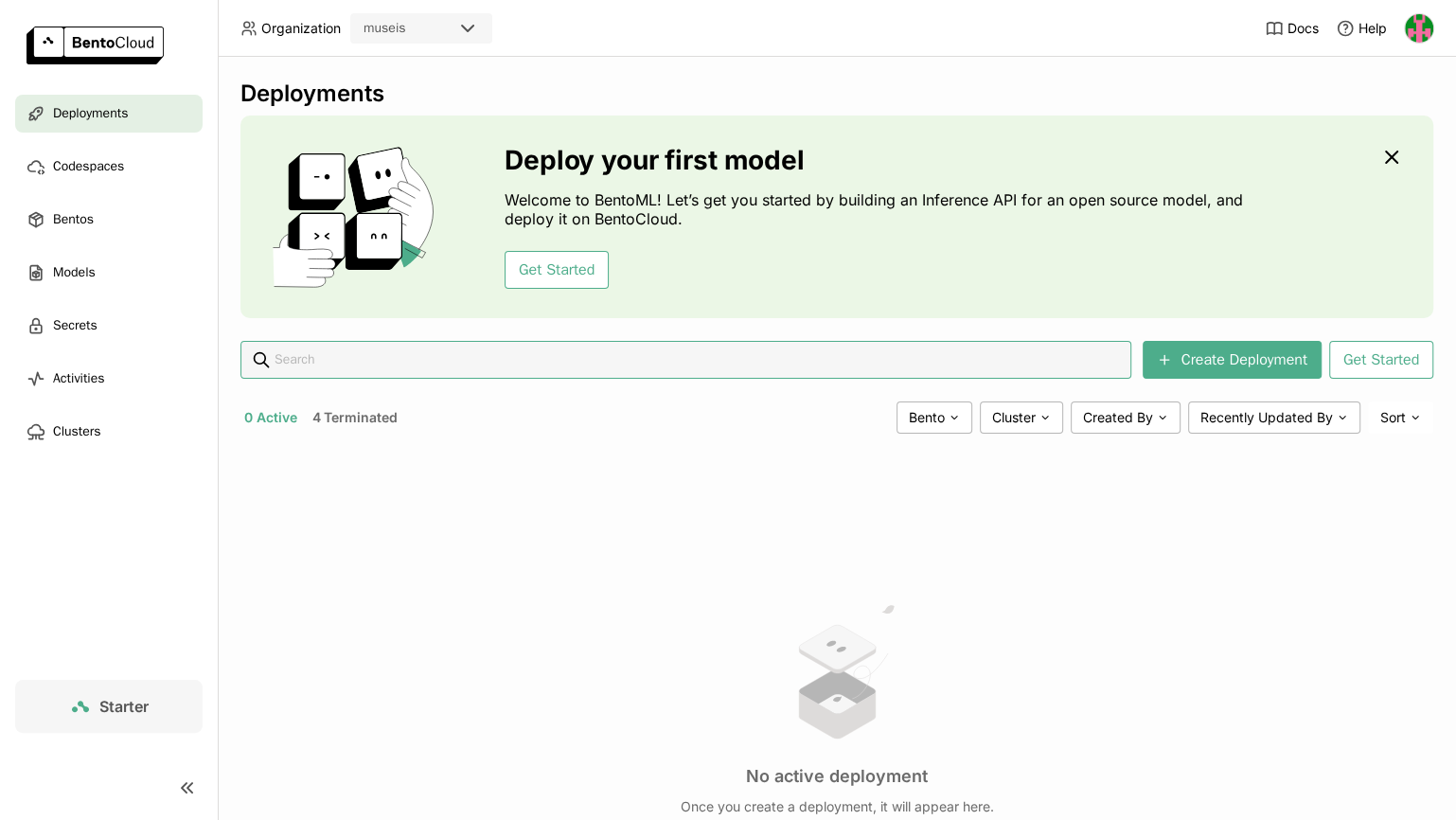 click on "4   Terminated" at bounding box center [354, 418] 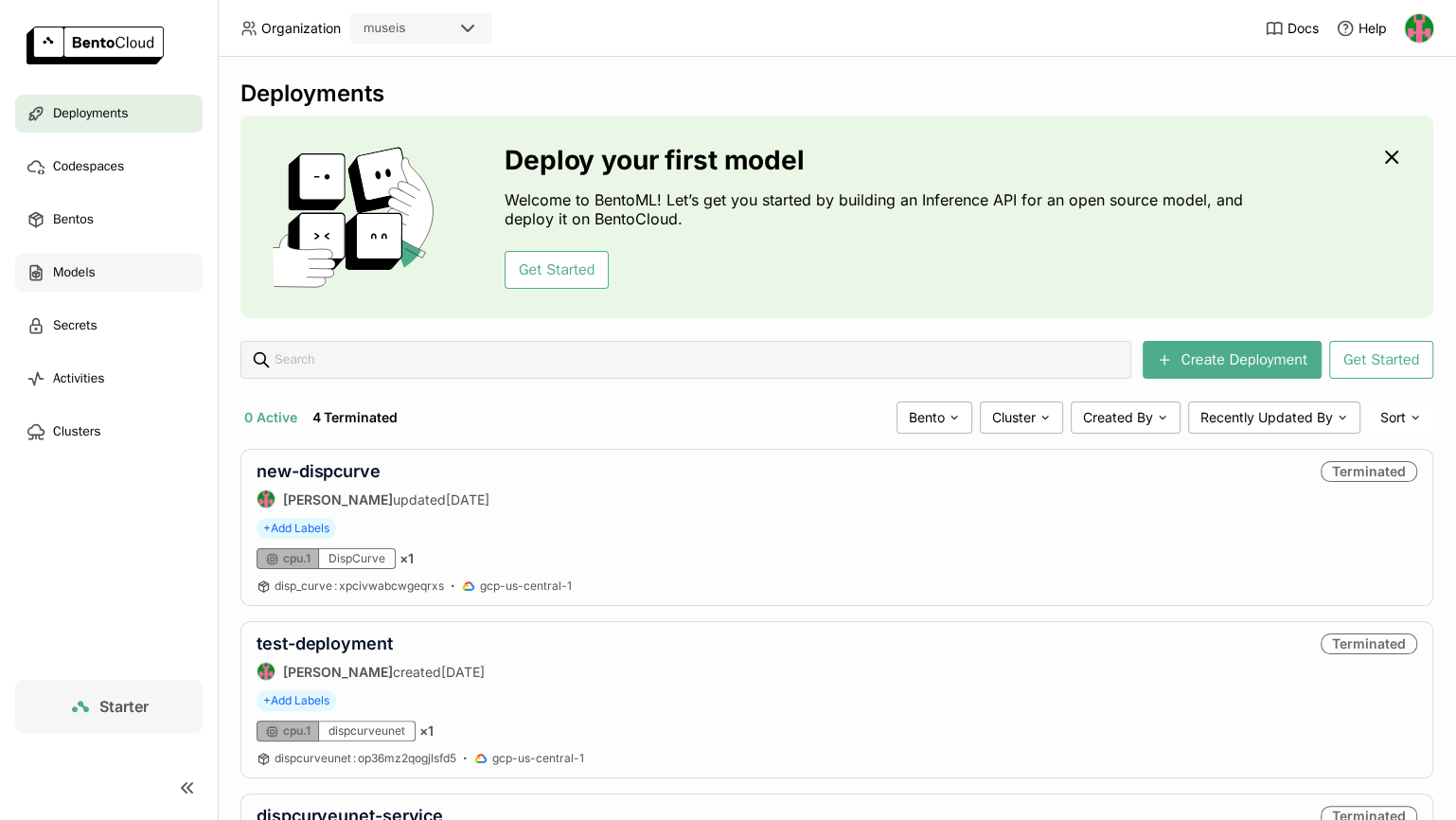 click on "Models" at bounding box center [109, 273] 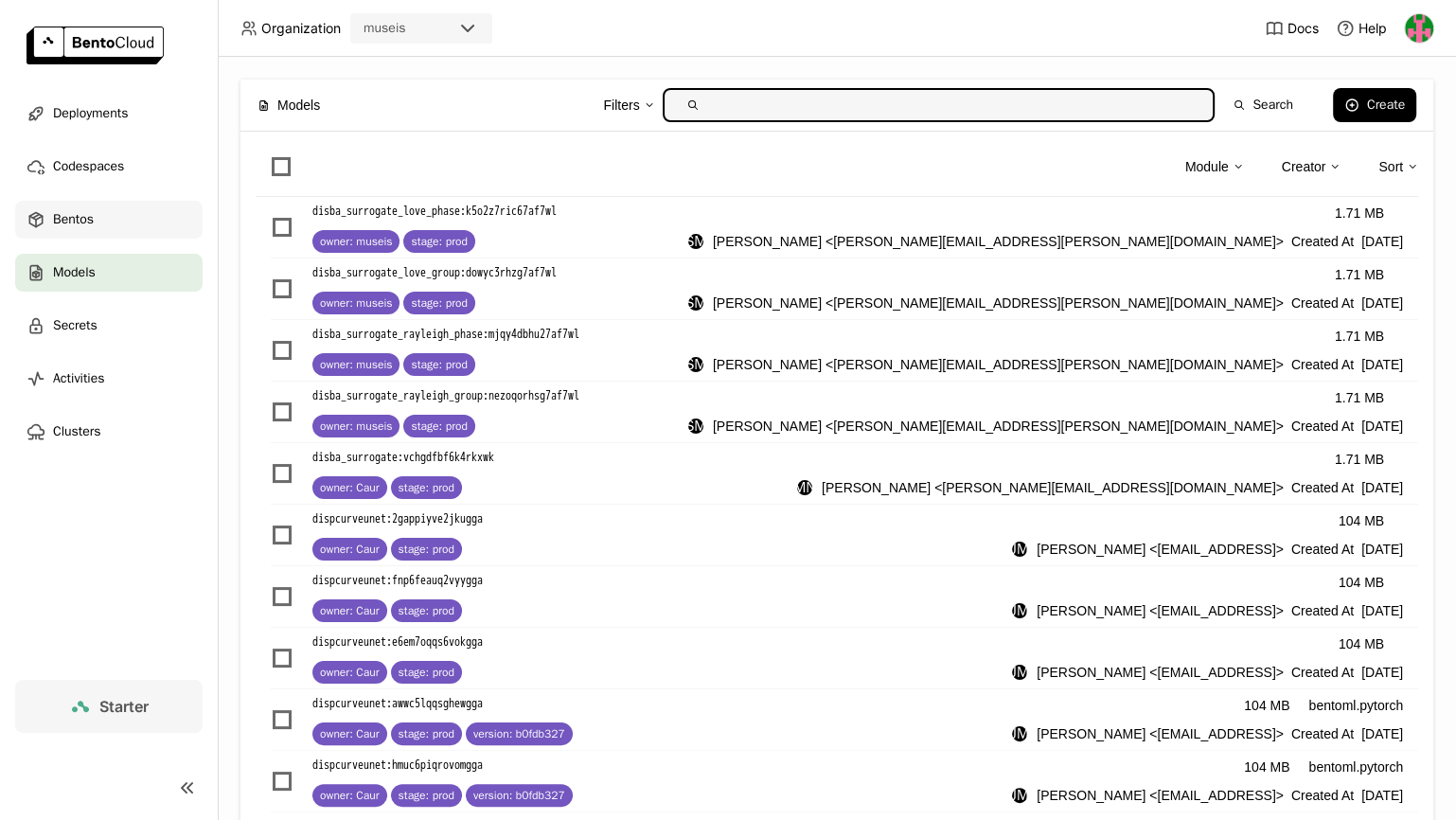 click on "Bentos" at bounding box center [109, 220] 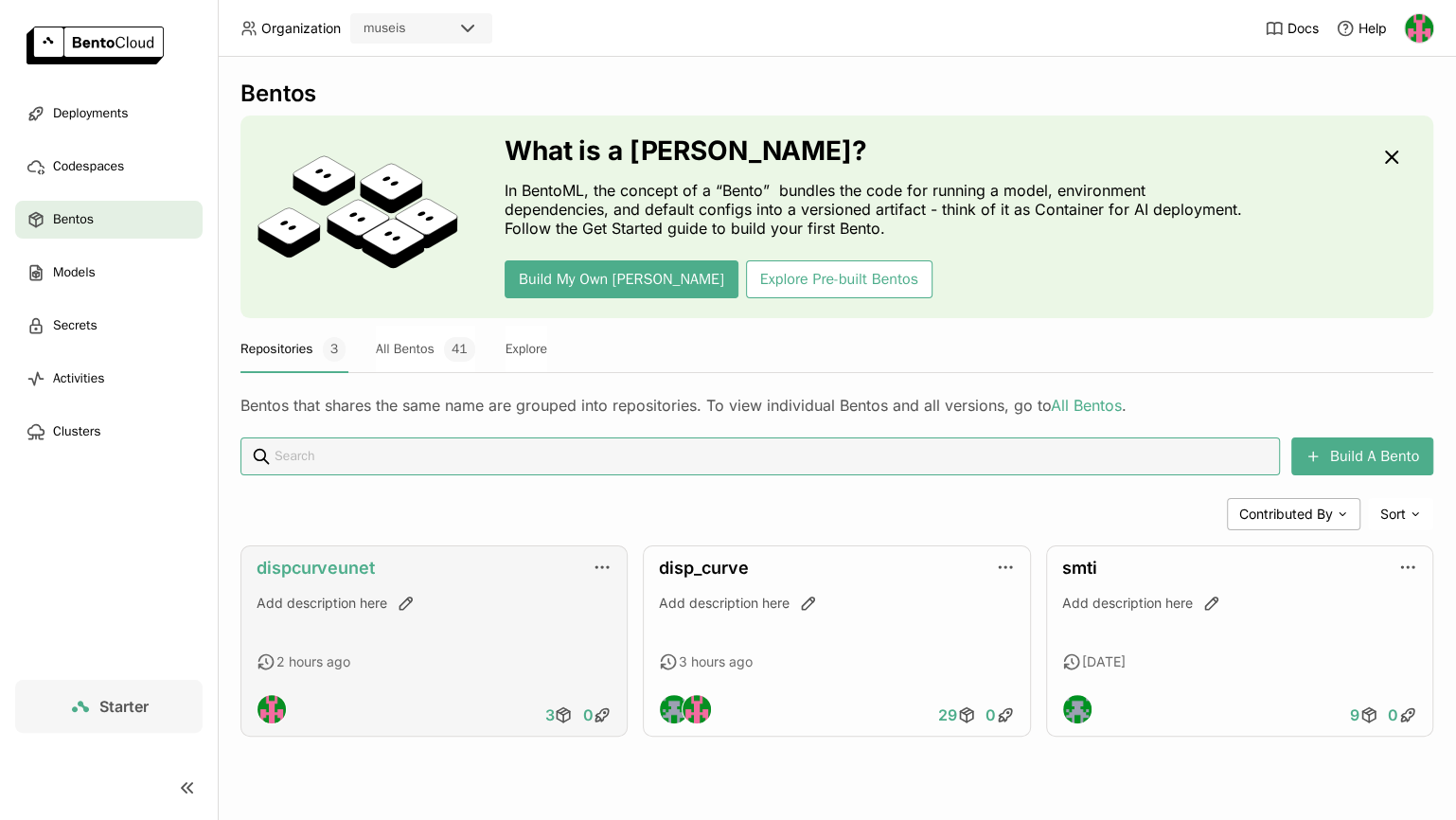 click on "dispcurveunet" at bounding box center [315, 567] 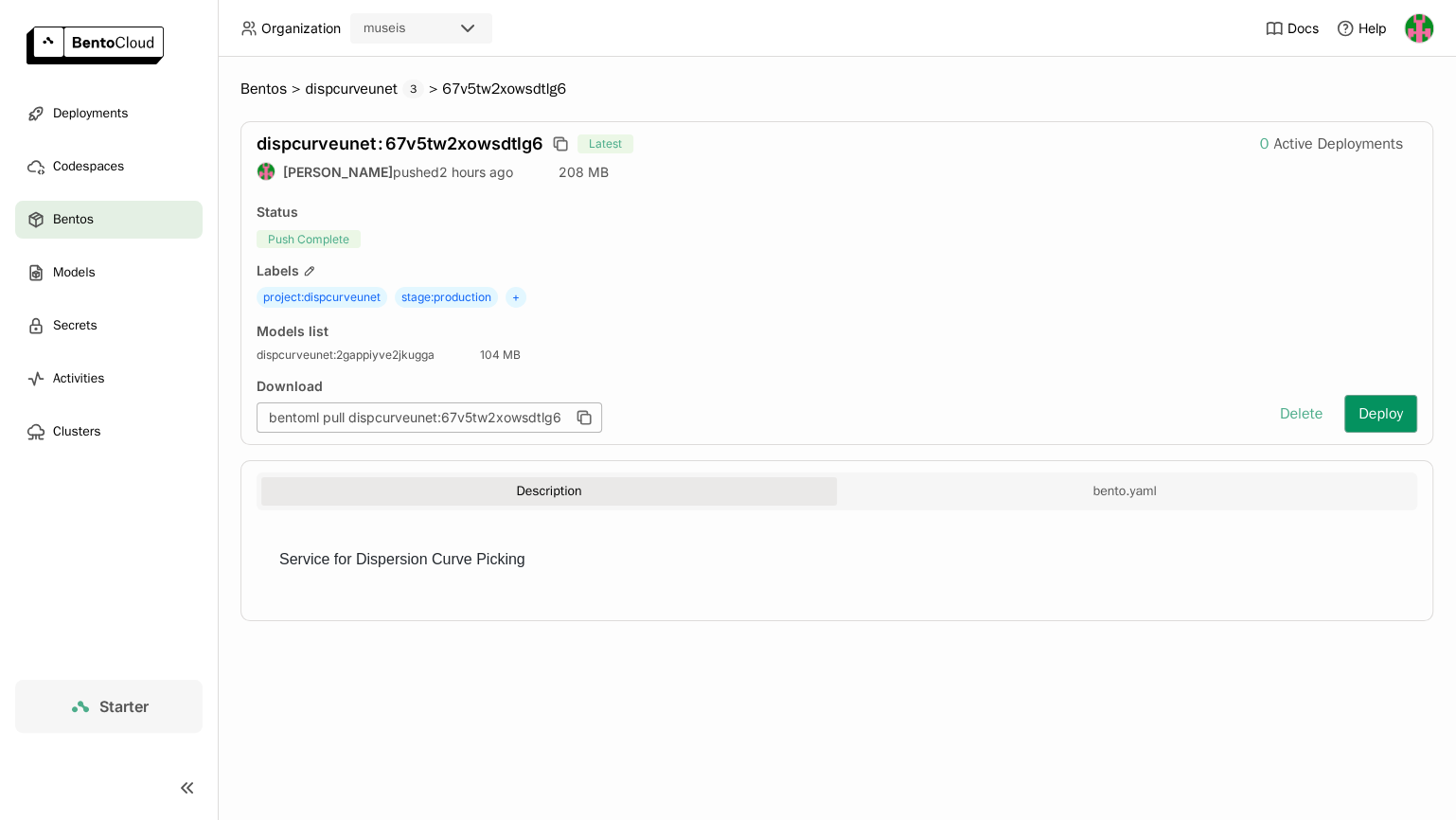 click on "Deploy" at bounding box center [1380, 414] 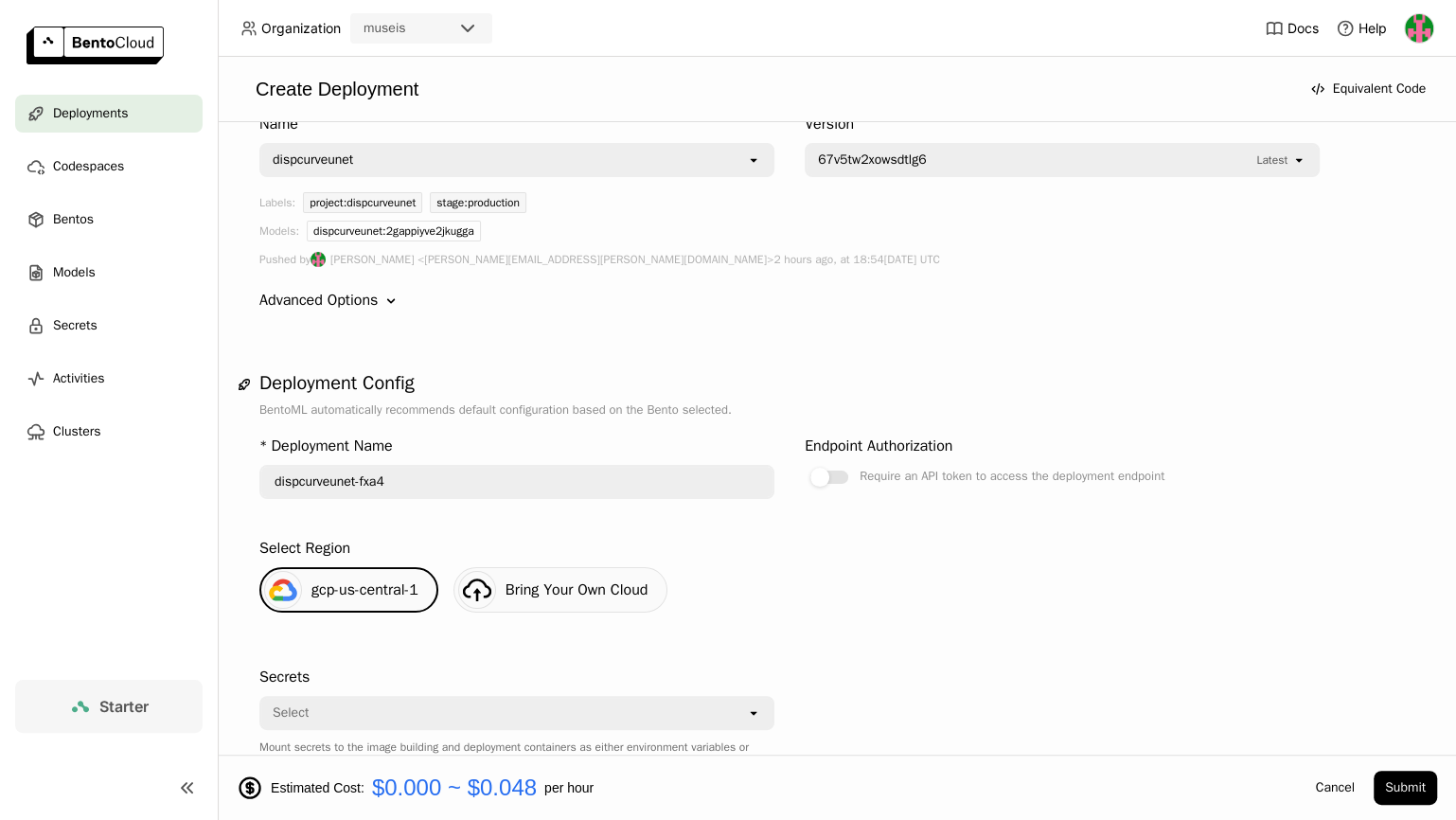 scroll, scrollTop: 104, scrollLeft: 0, axis: vertical 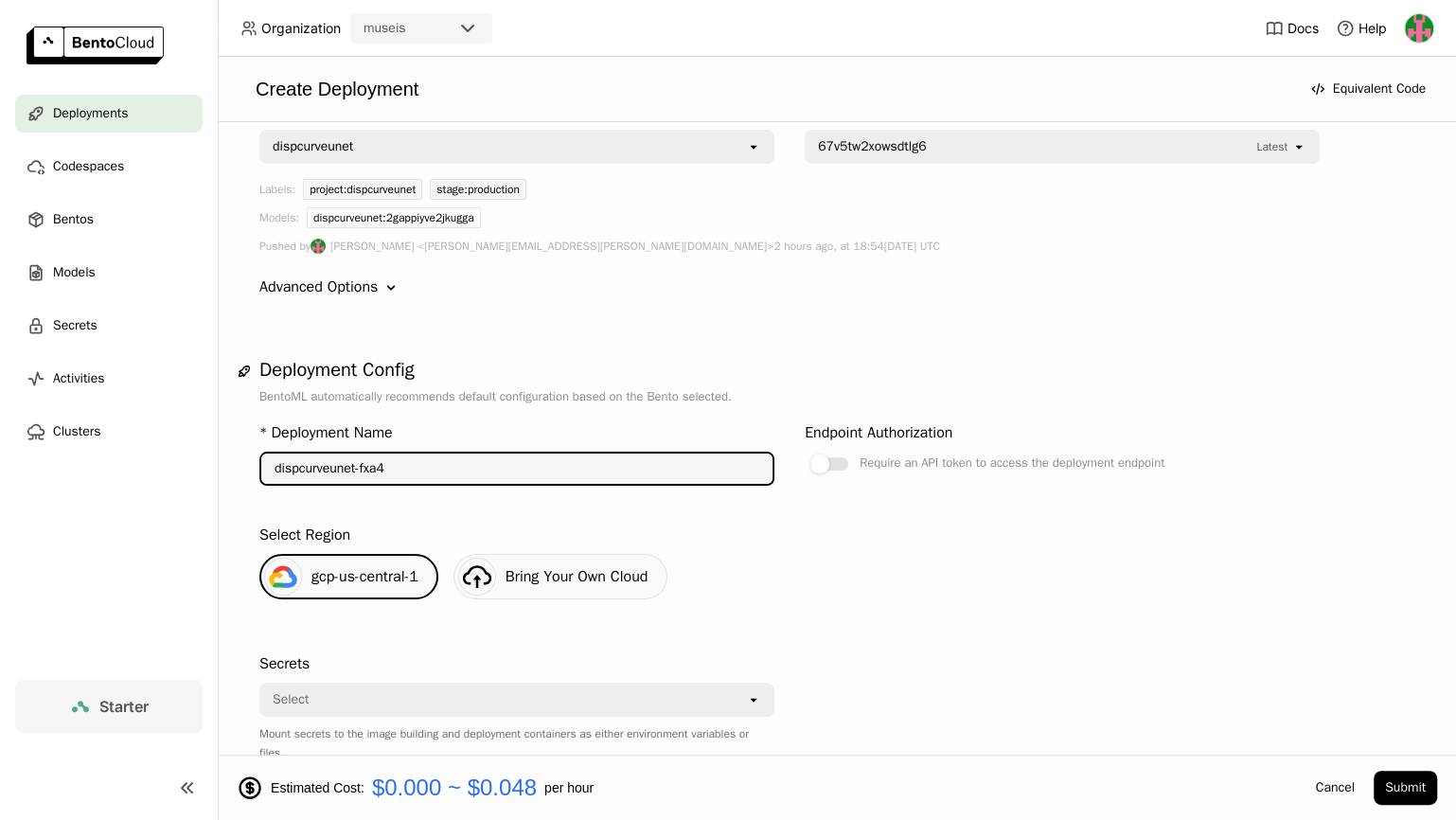 drag, startPoint x: 411, startPoint y: 460, endPoint x: 222, endPoint y: 449, distance: 189.31984 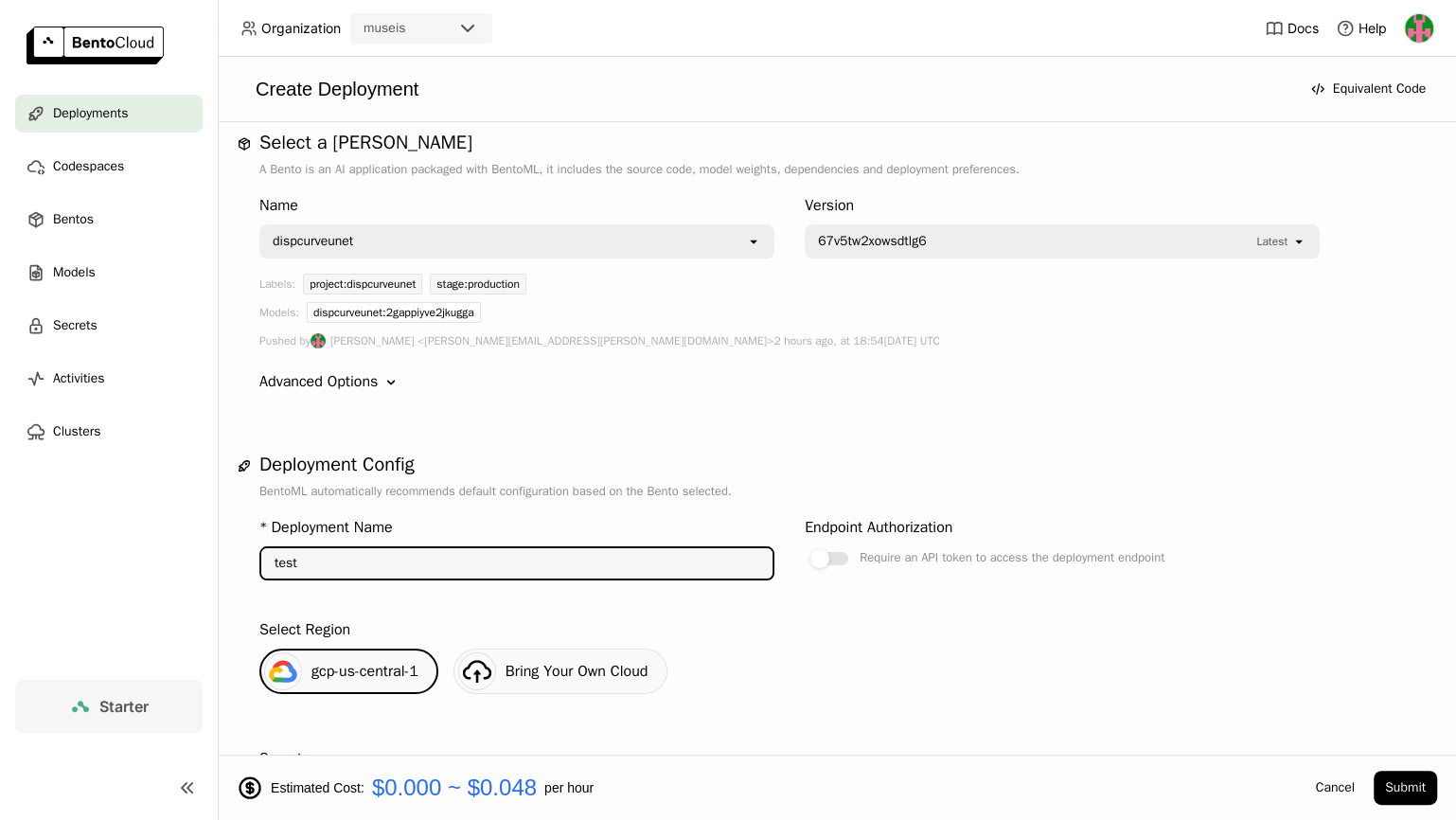 scroll, scrollTop: 0, scrollLeft: 0, axis: both 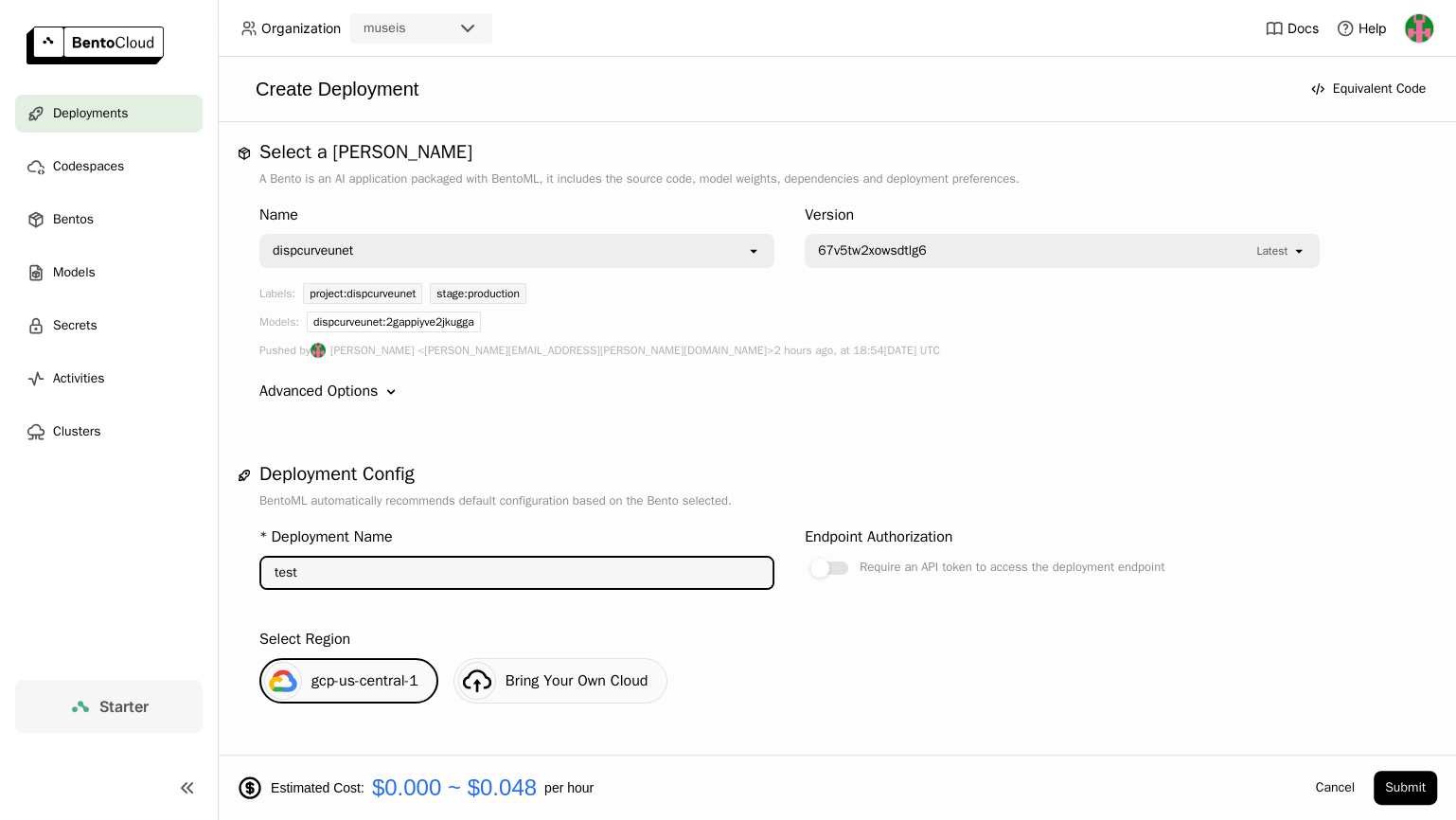 type on "test" 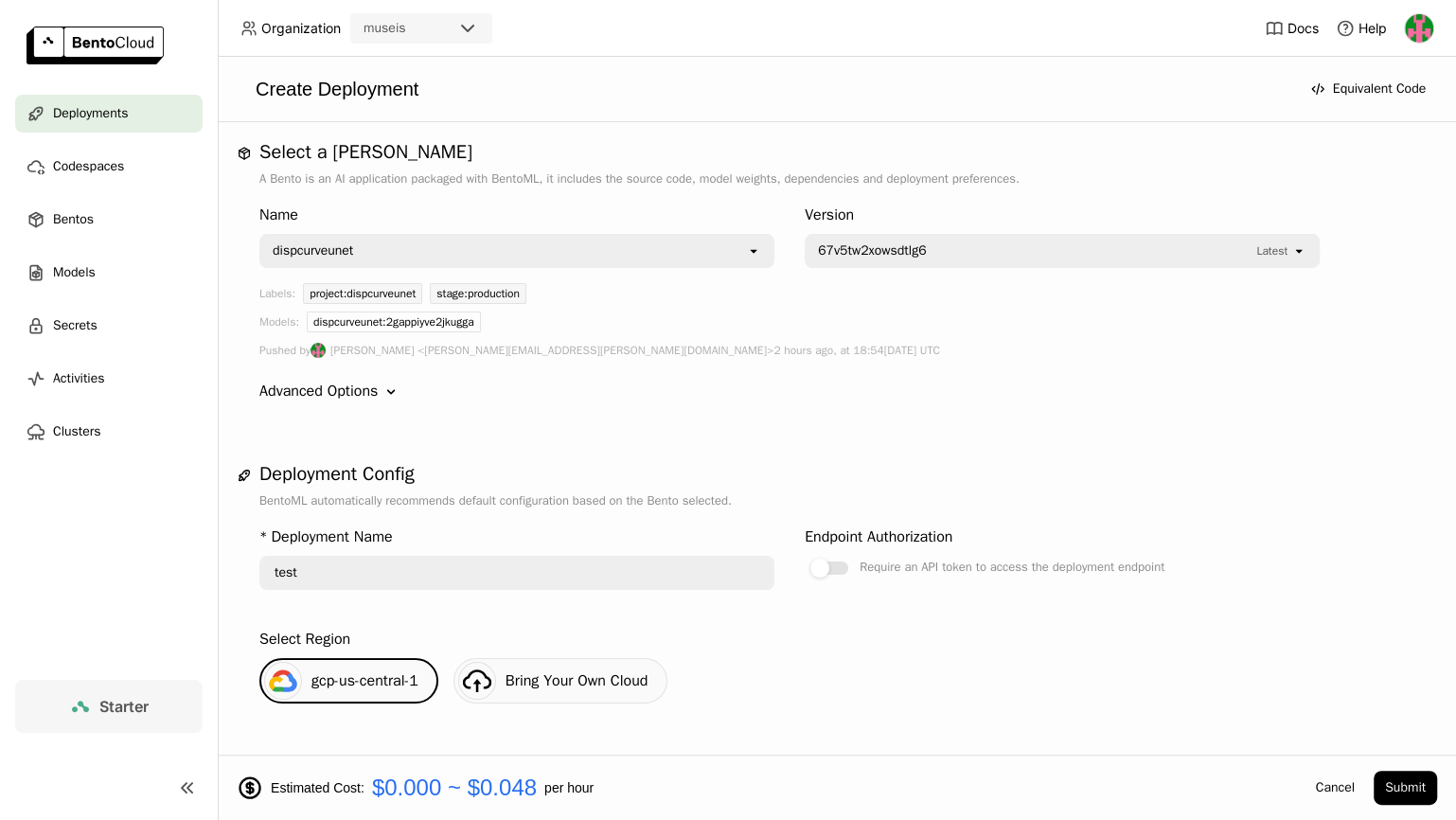 click on "dispcurveunet" at bounding box center [504, 251] 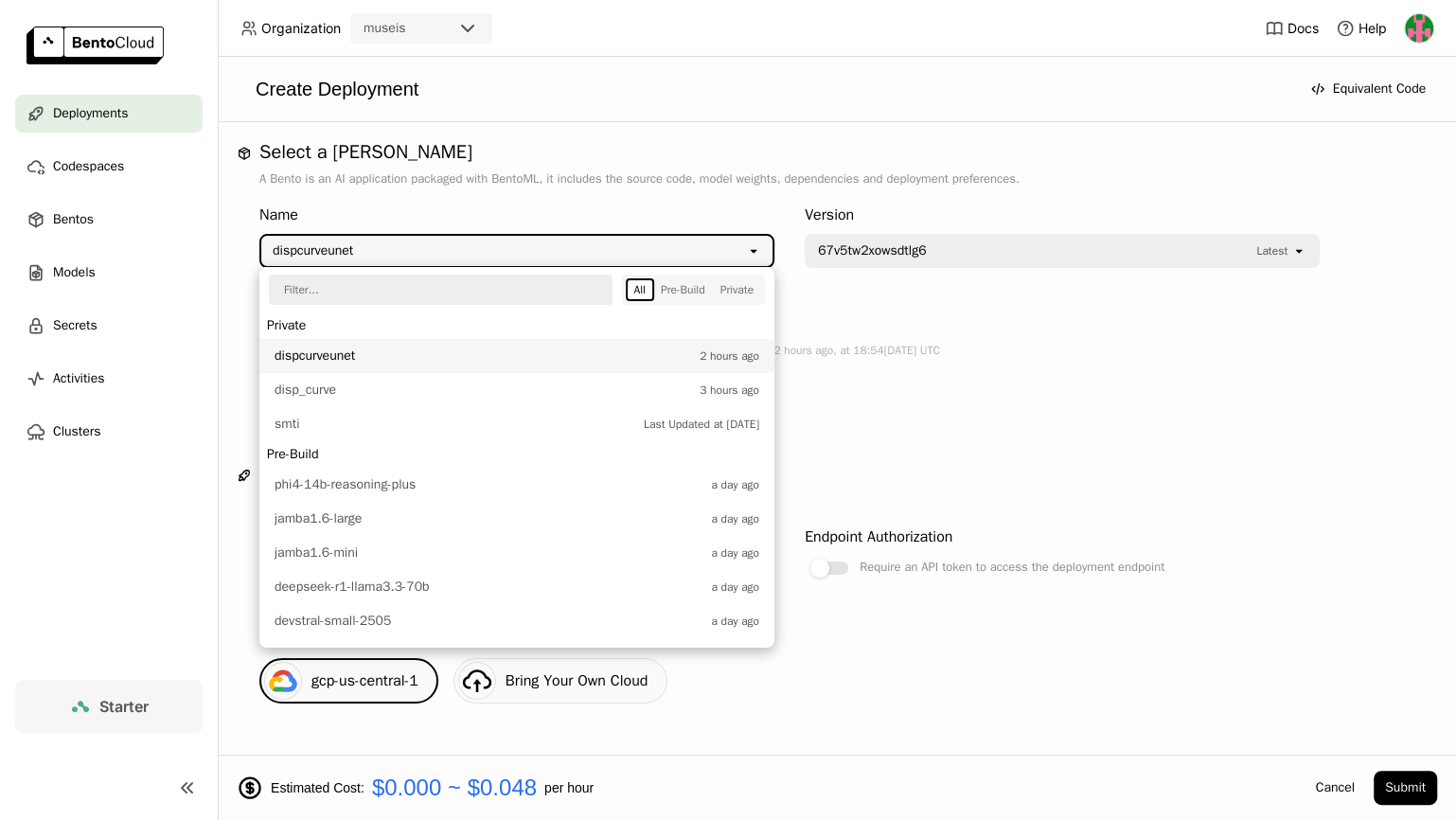 click on "Name" at bounding box center [517, 215] 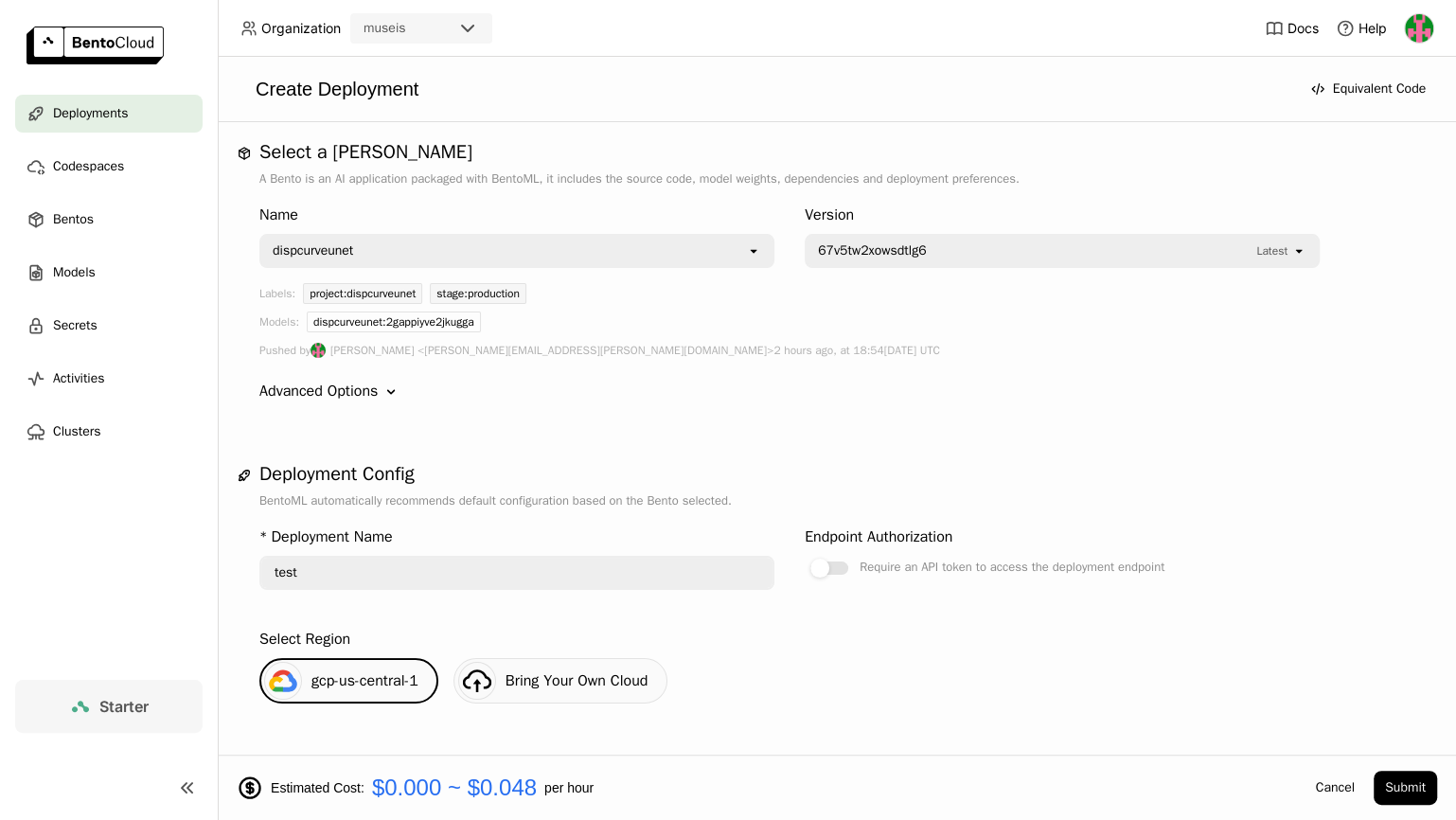 click on "dispcurveunet" at bounding box center (504, 251) 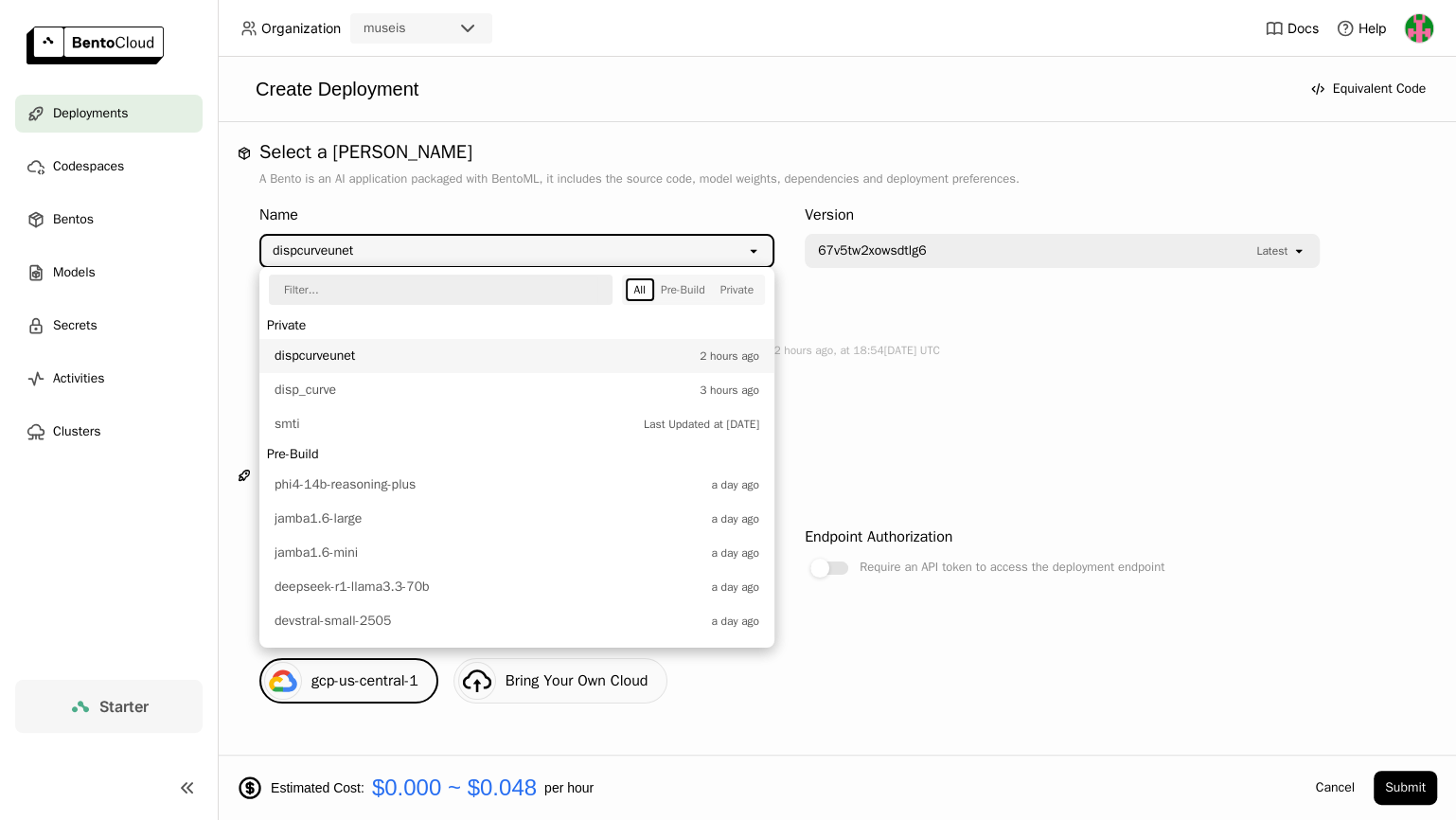 click on "Name" at bounding box center (517, 215) 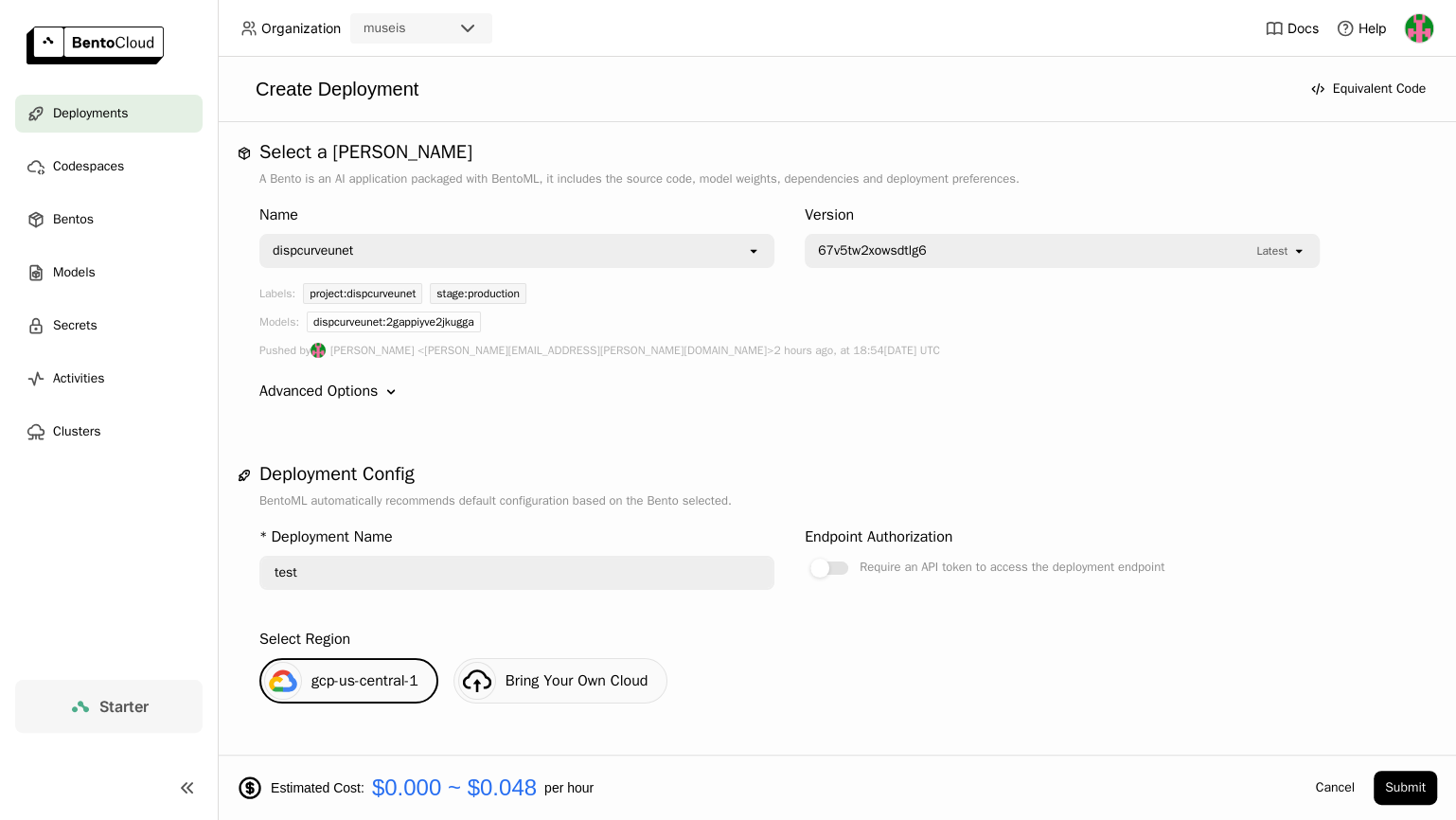 click on "67v5tw2xowsdtlg6" at bounding box center (1032, 251) 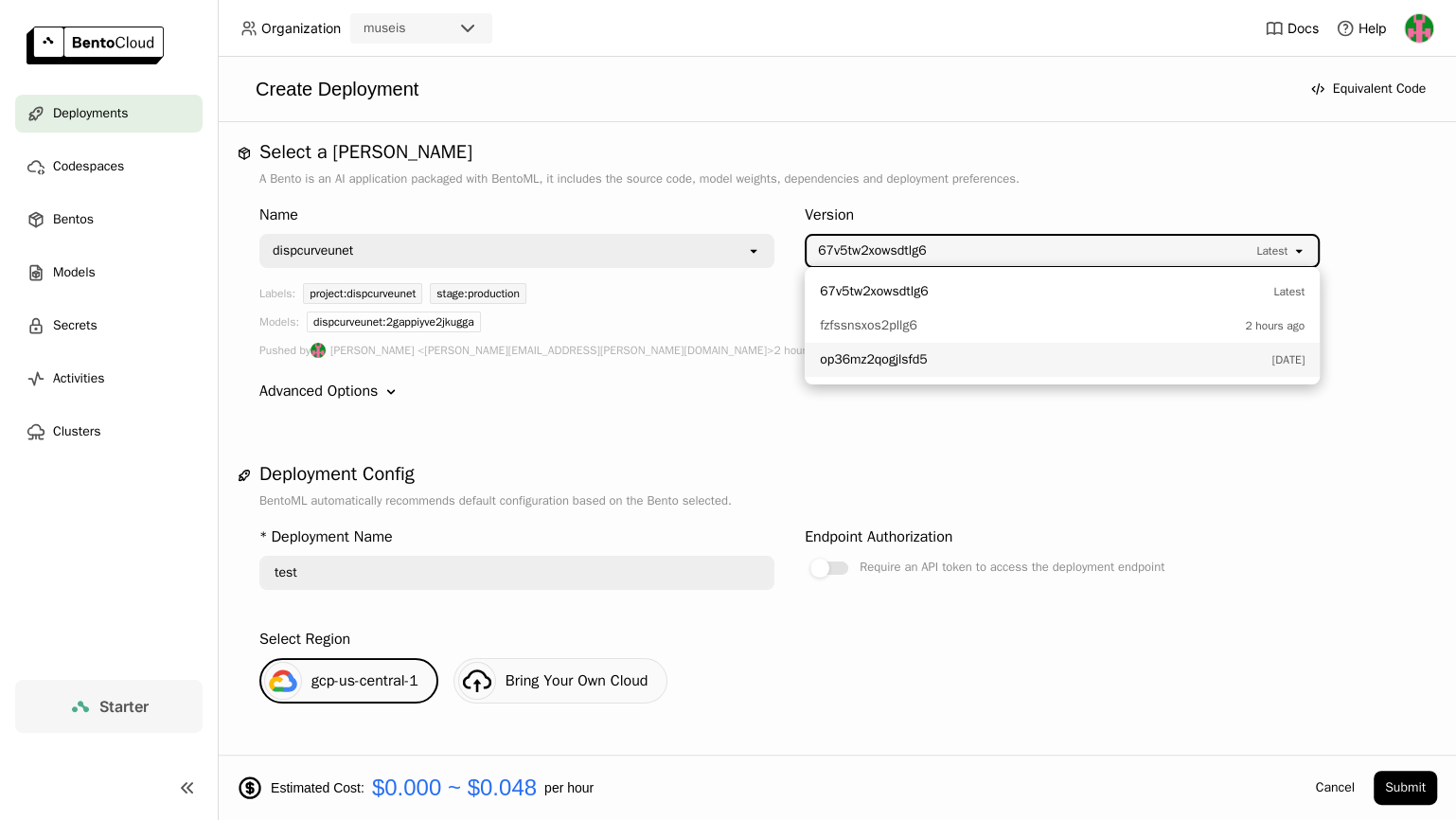click on "BentoML automatically recommends default configuration based on the Bento selected." at bounding box center [837, 501] 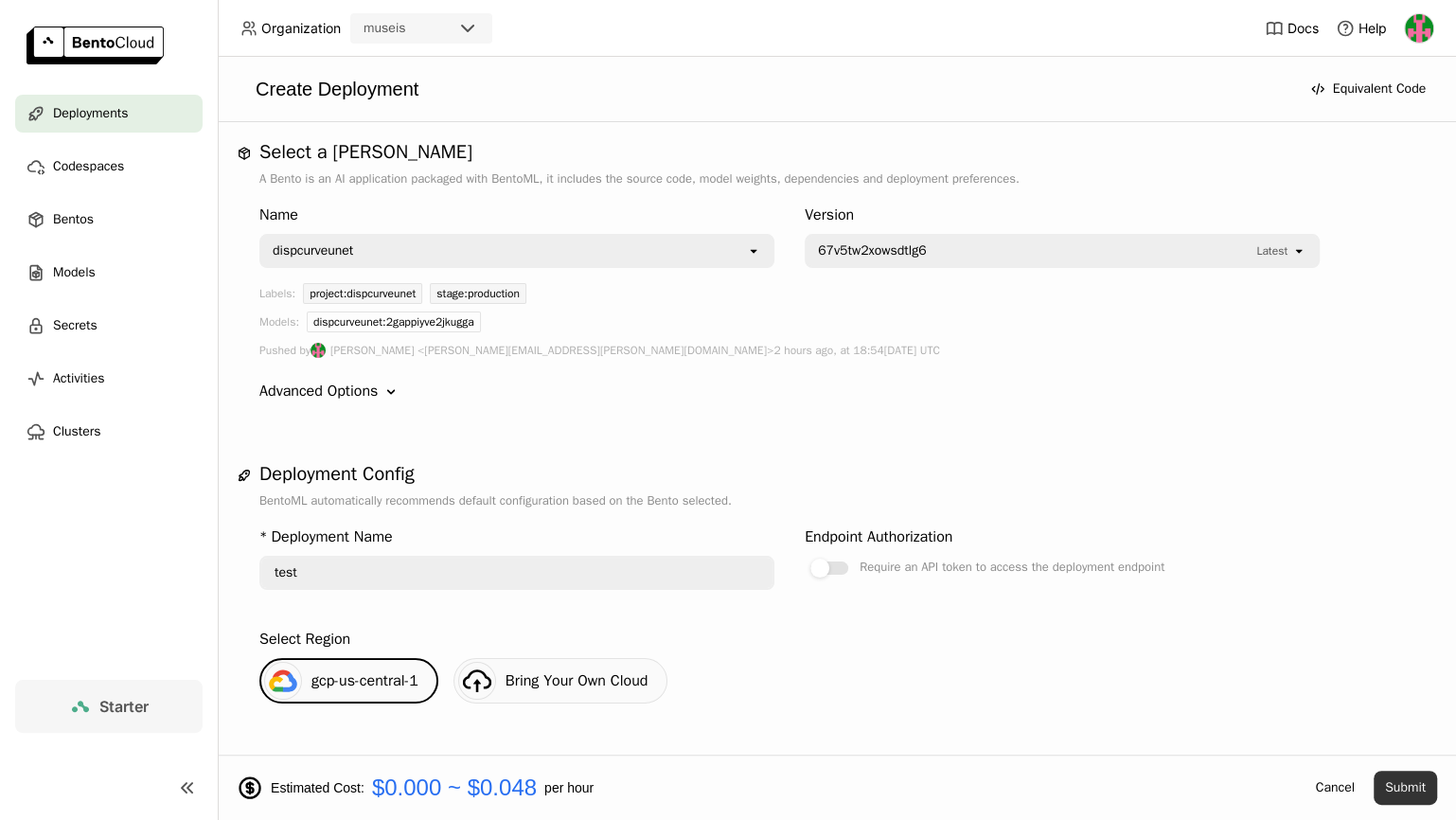 click on "Submit" at bounding box center [1405, 788] 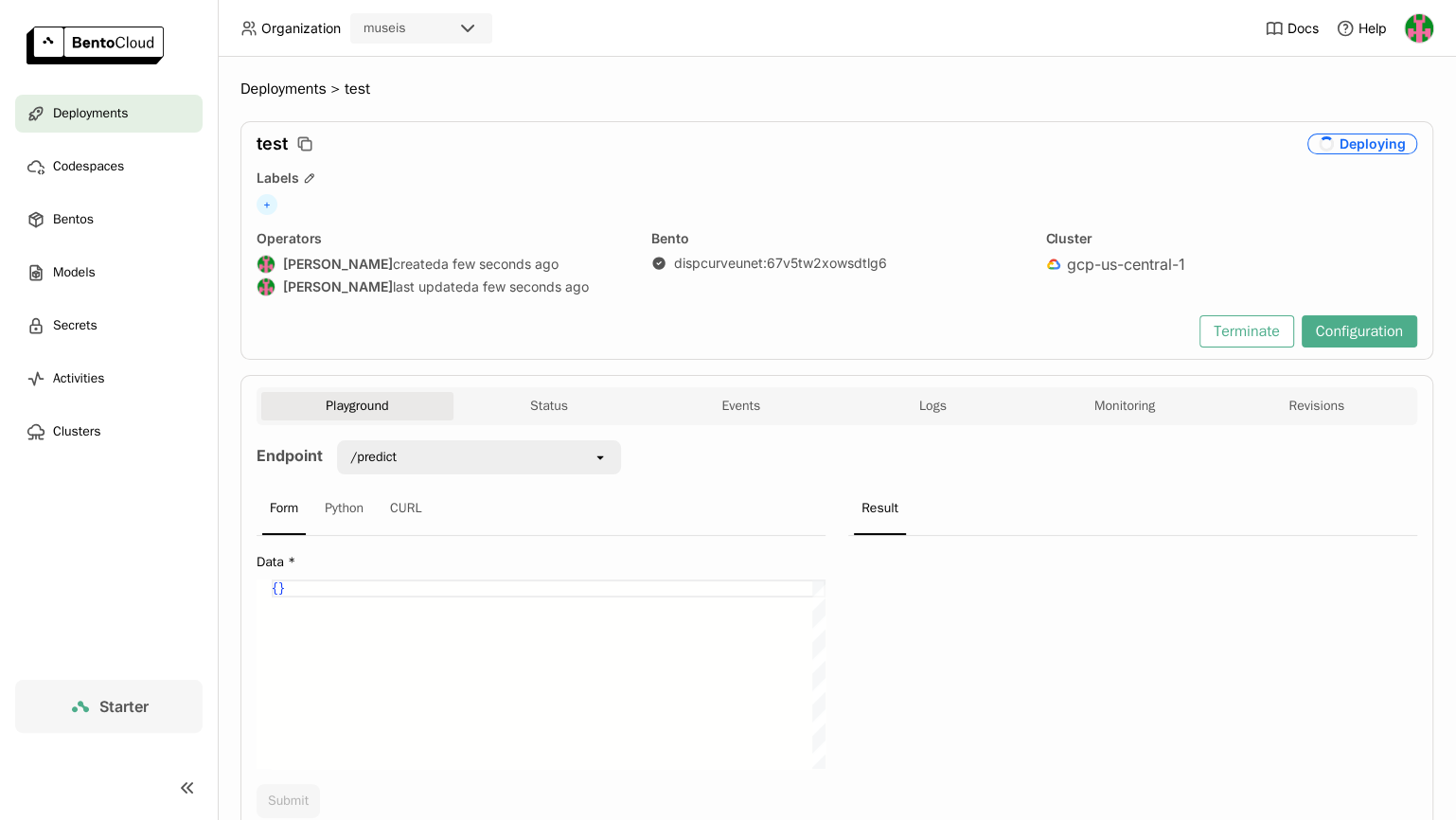 click on "{ }" at bounding box center (548, 674) 